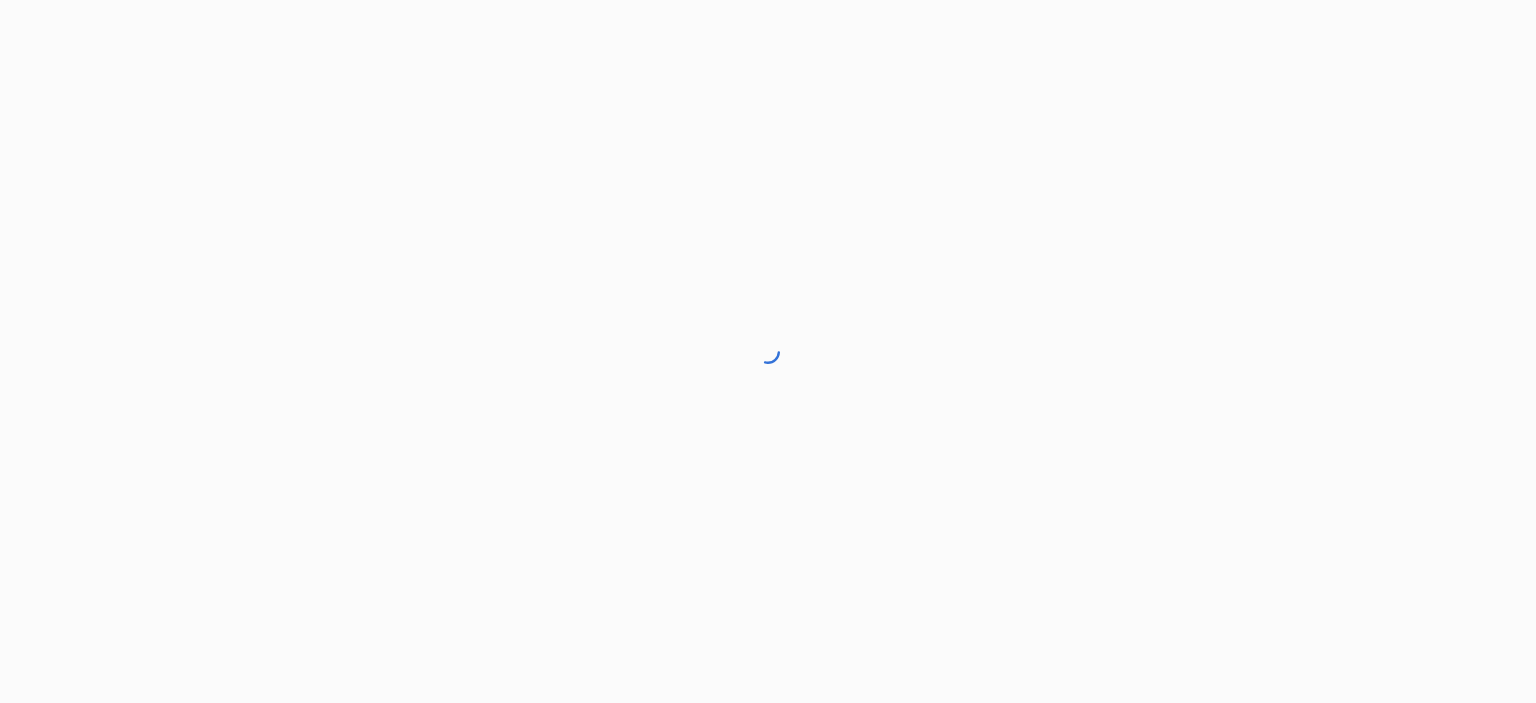 scroll, scrollTop: 0, scrollLeft: 0, axis: both 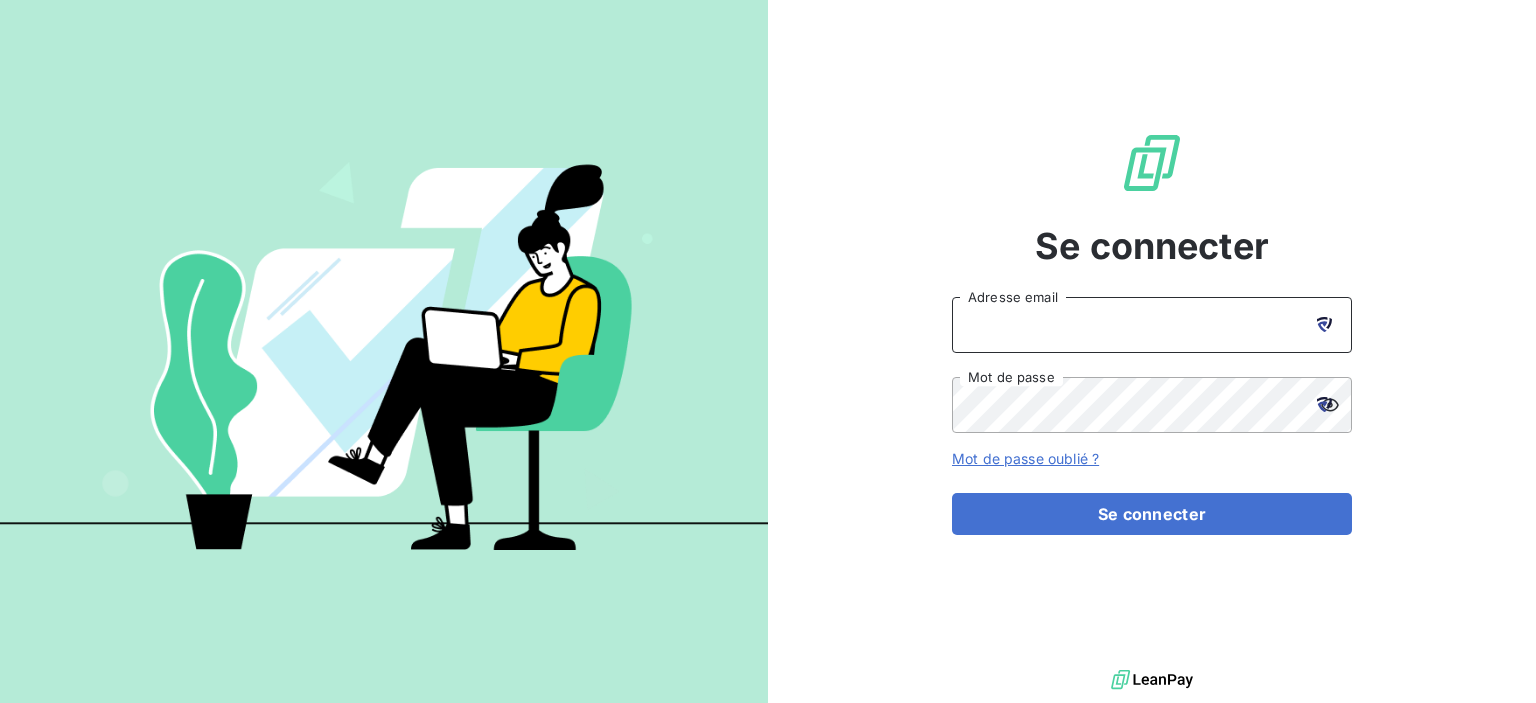 click on "Adresse email" at bounding box center [1152, 325] 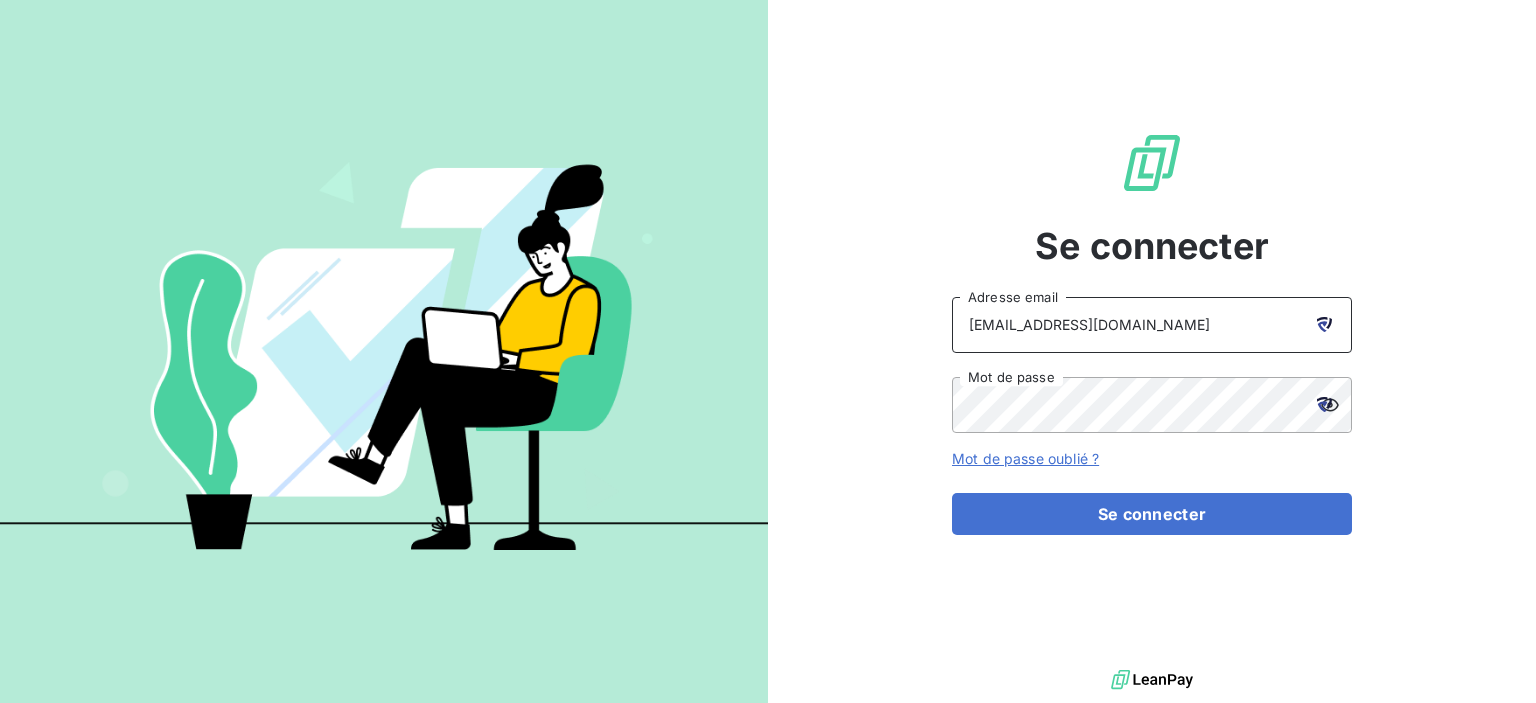type on "[EMAIL_ADDRESS][DOMAIN_NAME]" 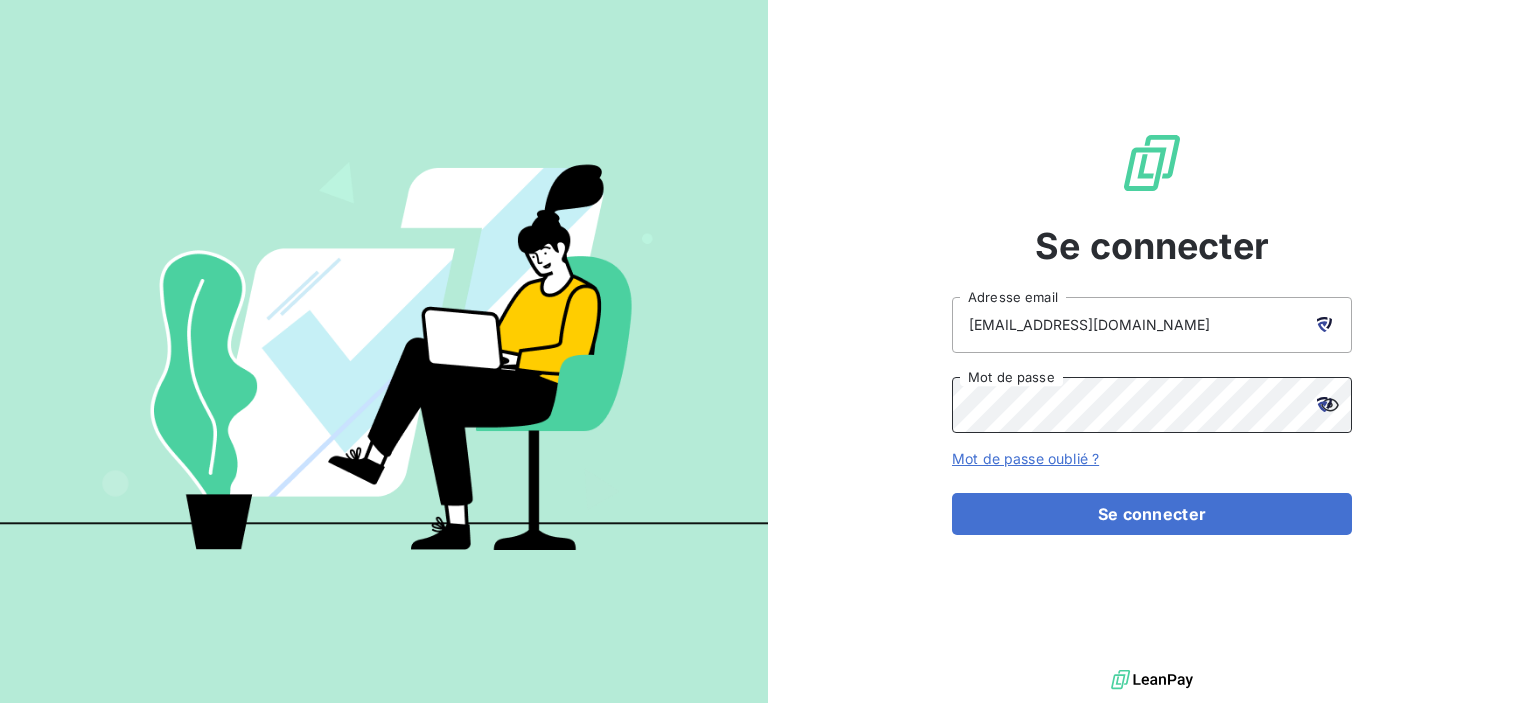 click on "Se connecter" at bounding box center [1152, 514] 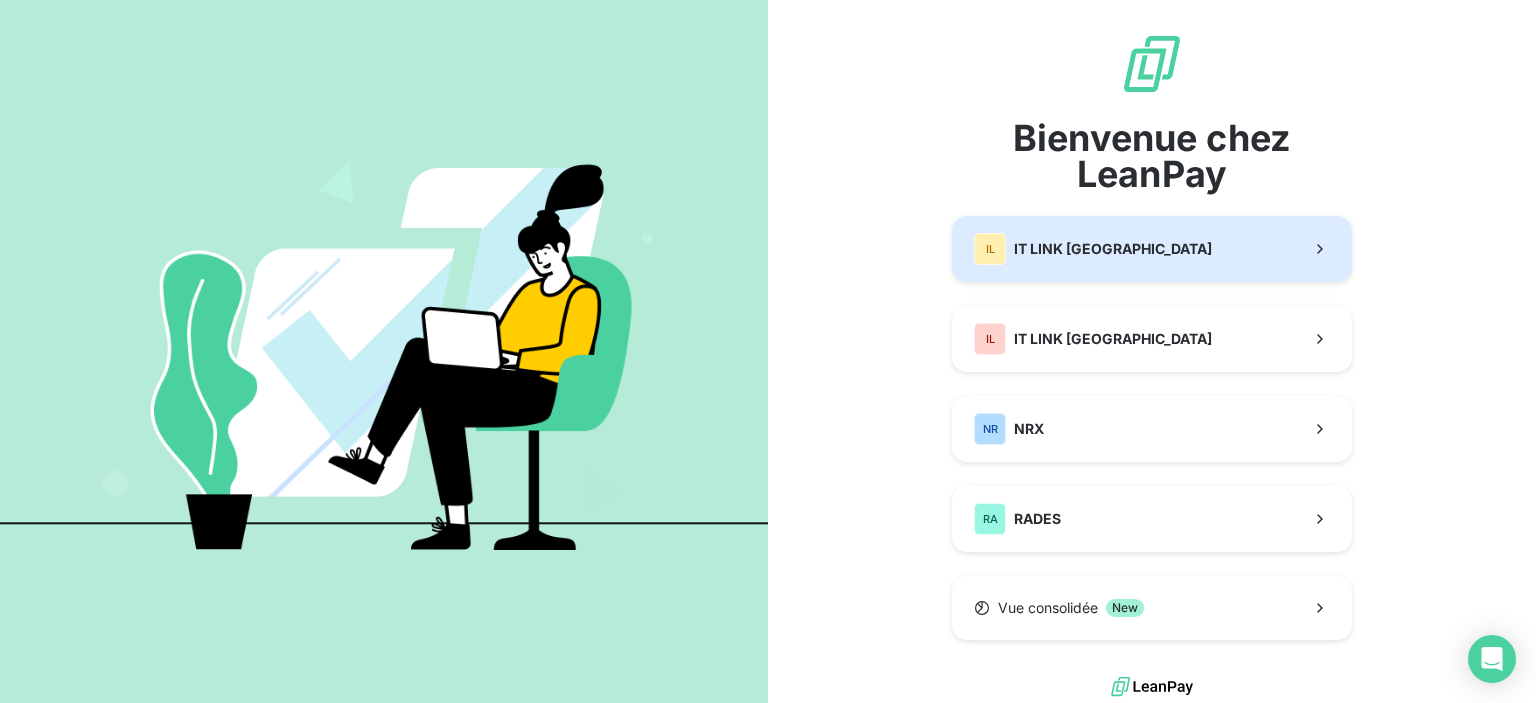 click on "IL IT LINK BENELUX" at bounding box center [1152, 249] 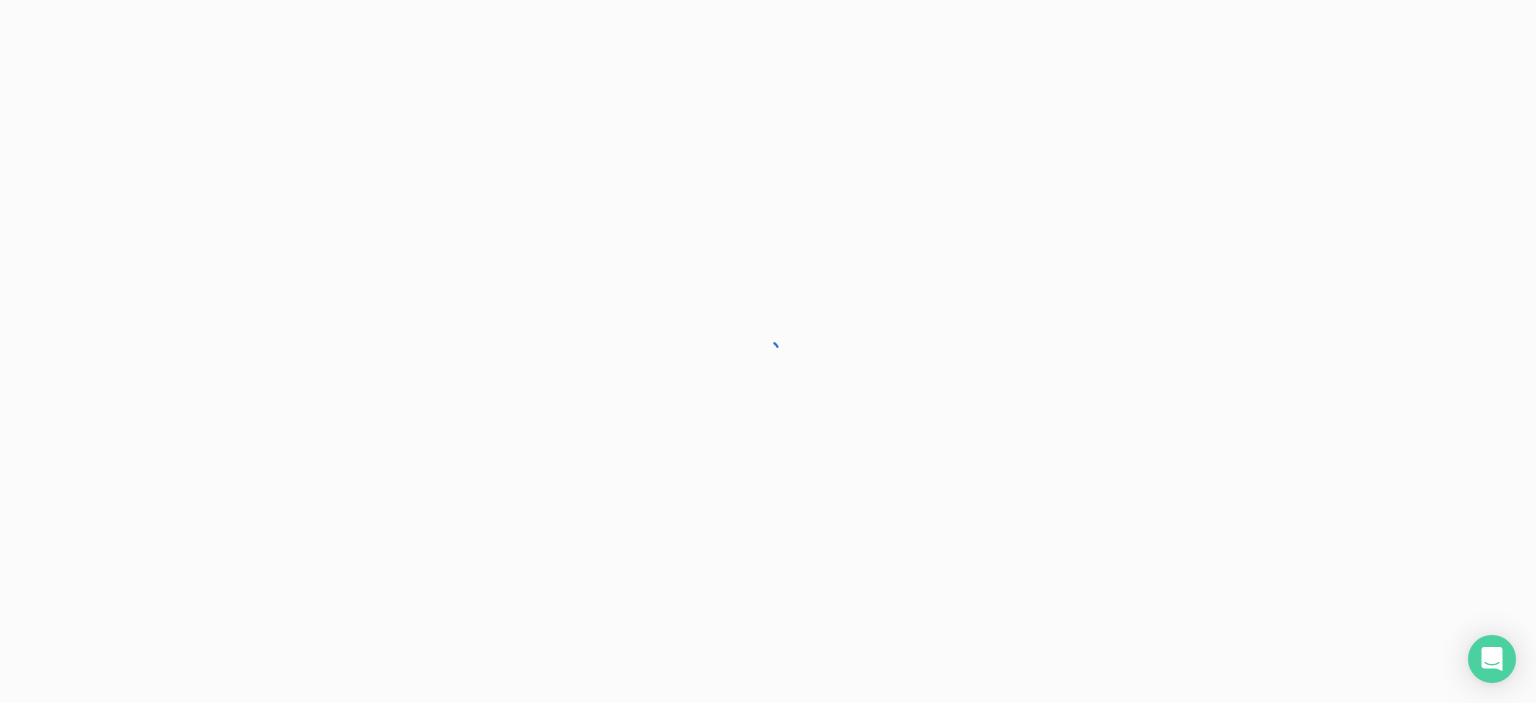 scroll, scrollTop: 0, scrollLeft: 0, axis: both 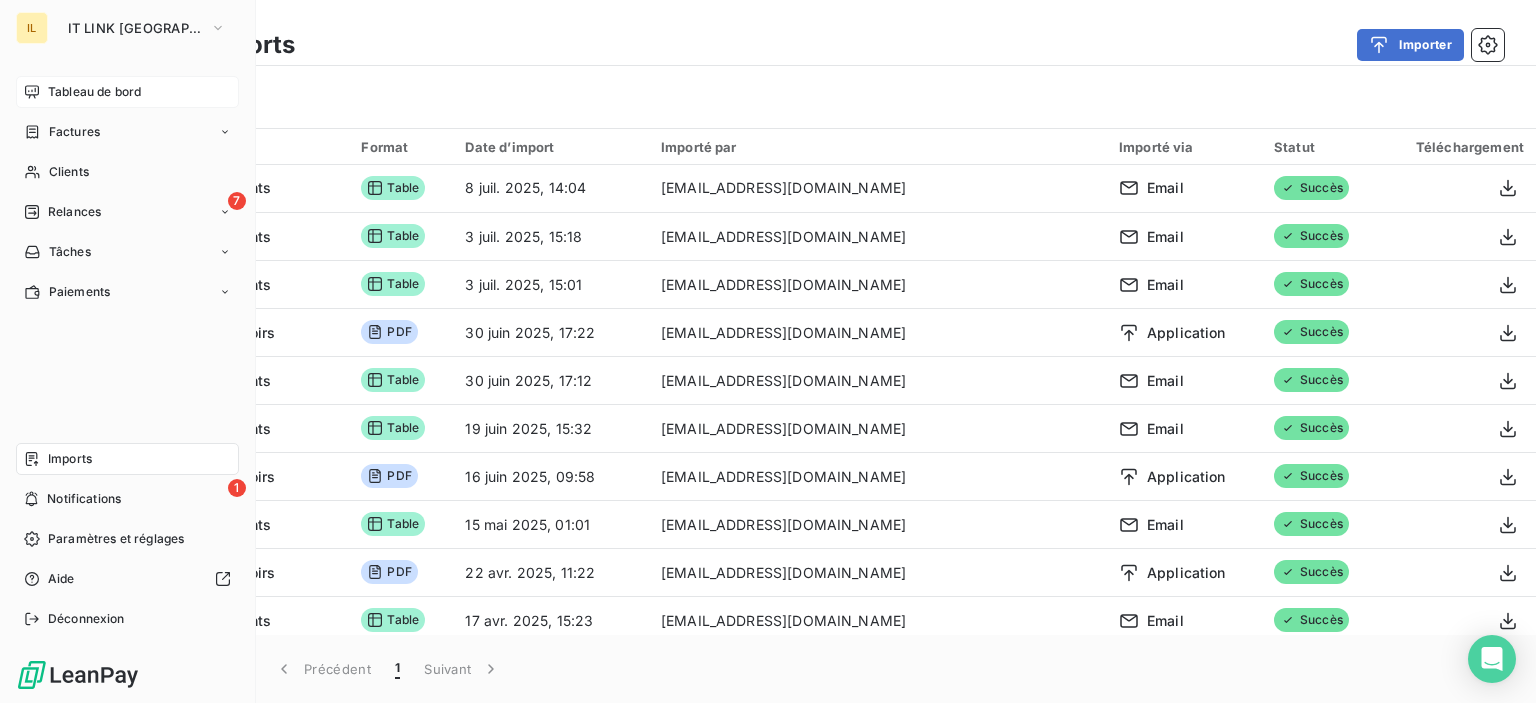 click on "Tableau de bord" at bounding box center (127, 92) 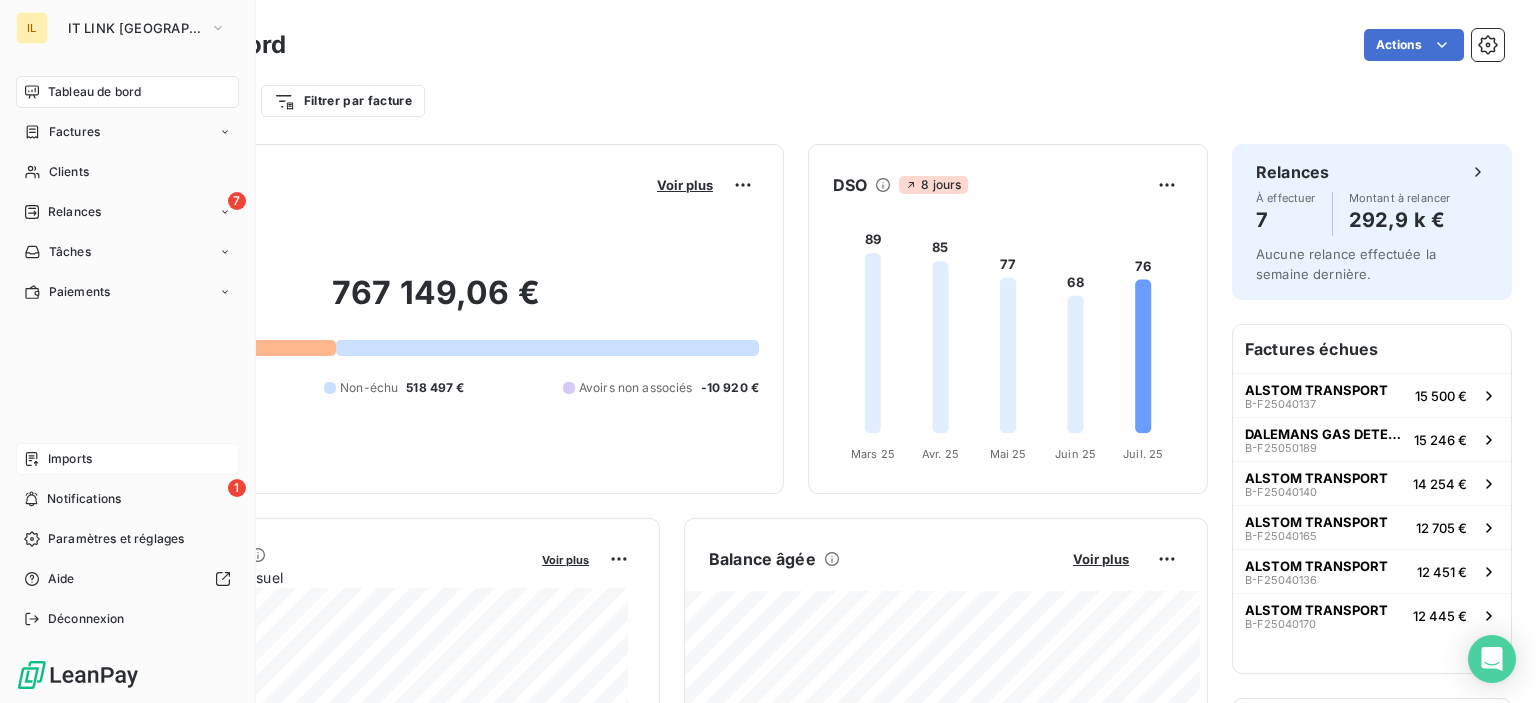 click on "Imports" at bounding box center (127, 459) 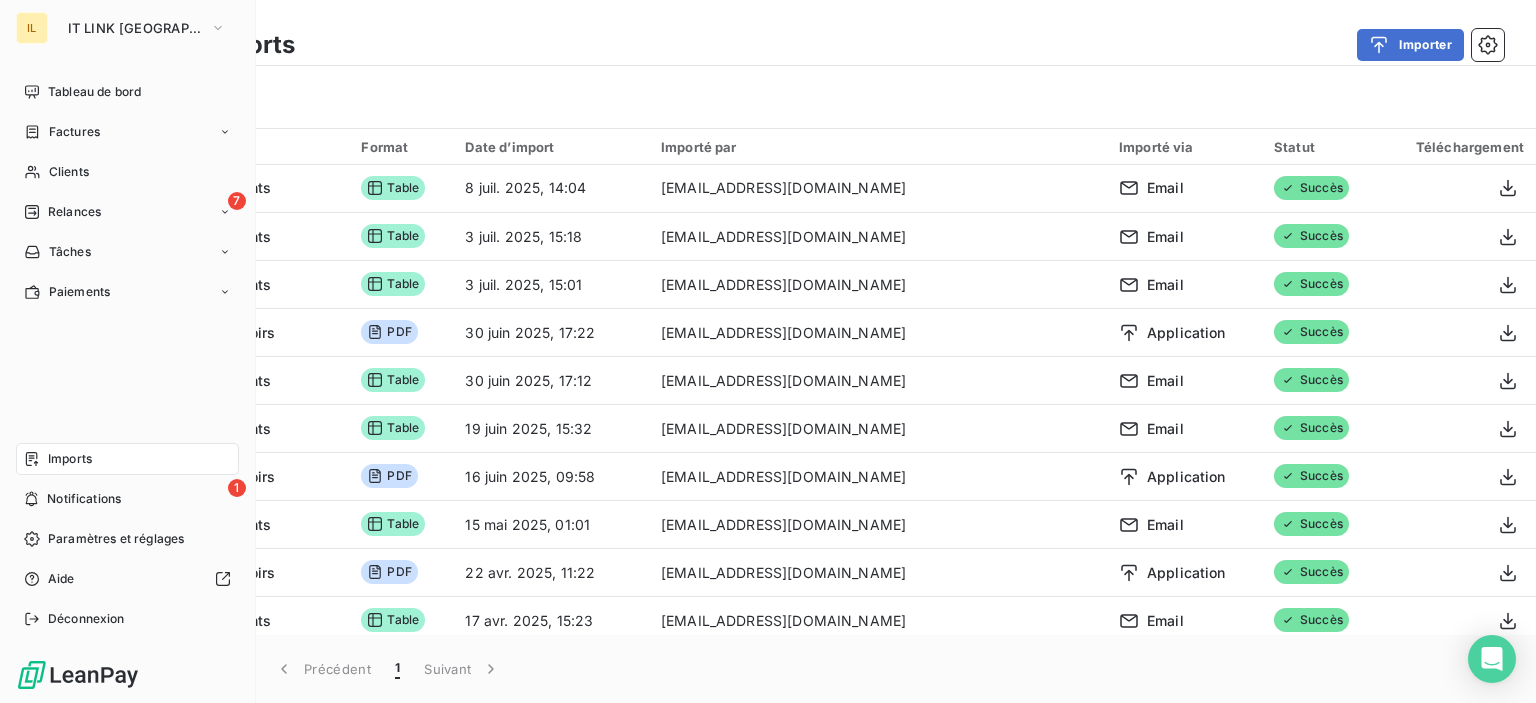click on "Imports" at bounding box center (127, 459) 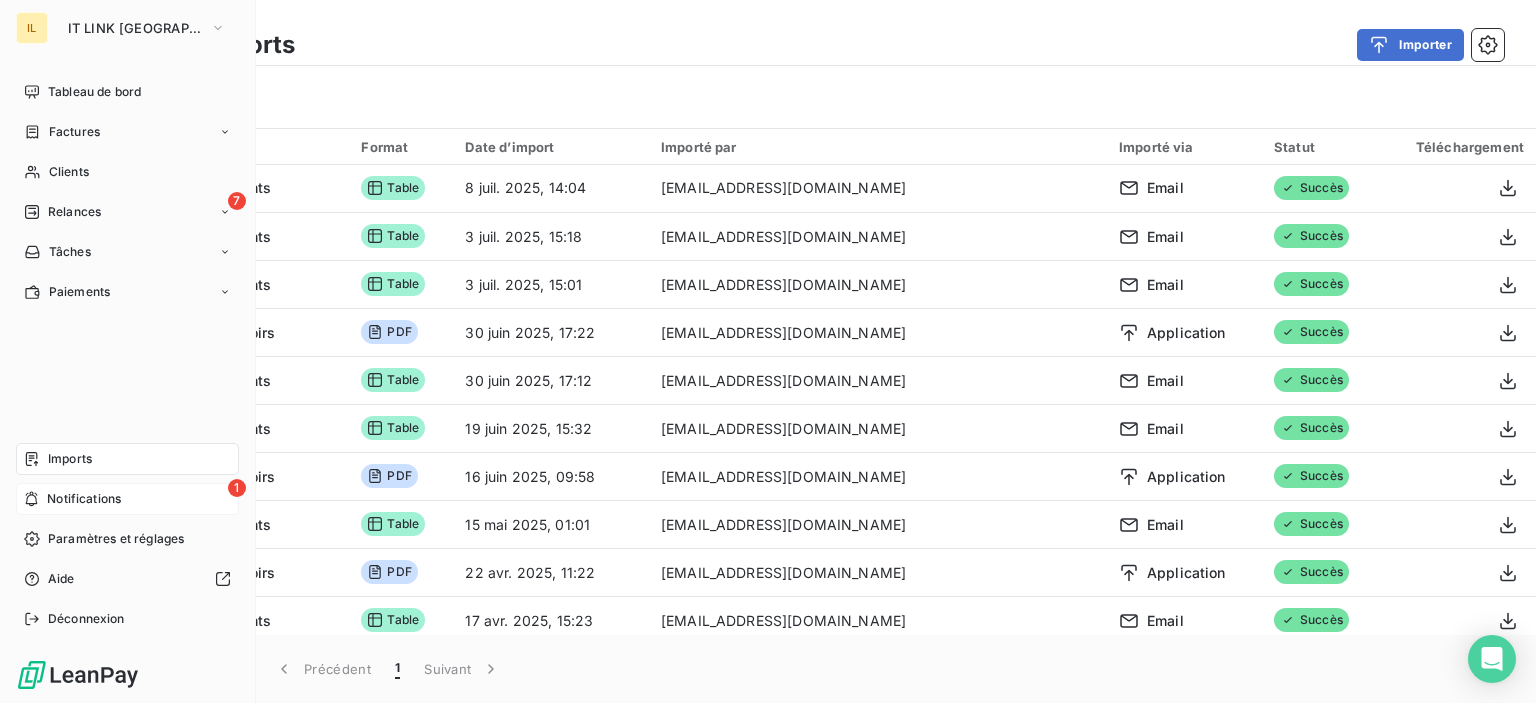 click on "Notifications" at bounding box center [84, 499] 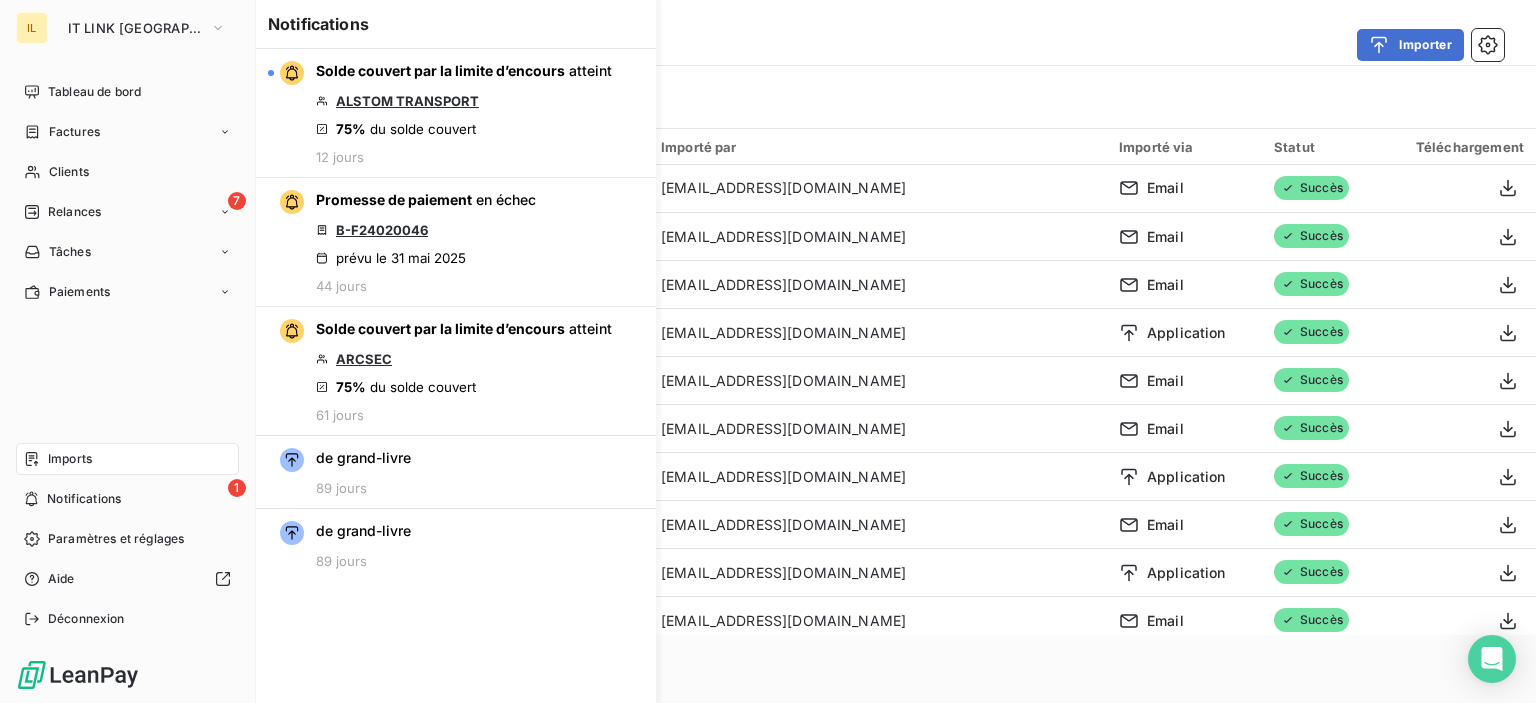 click on "IL IT LINK BENELUX Tableau de bord Factures Clients 7 Relances Tâches Paiements Imports 1 Notifications Paramètres et réglages Aide Déconnexion" at bounding box center (128, 351) 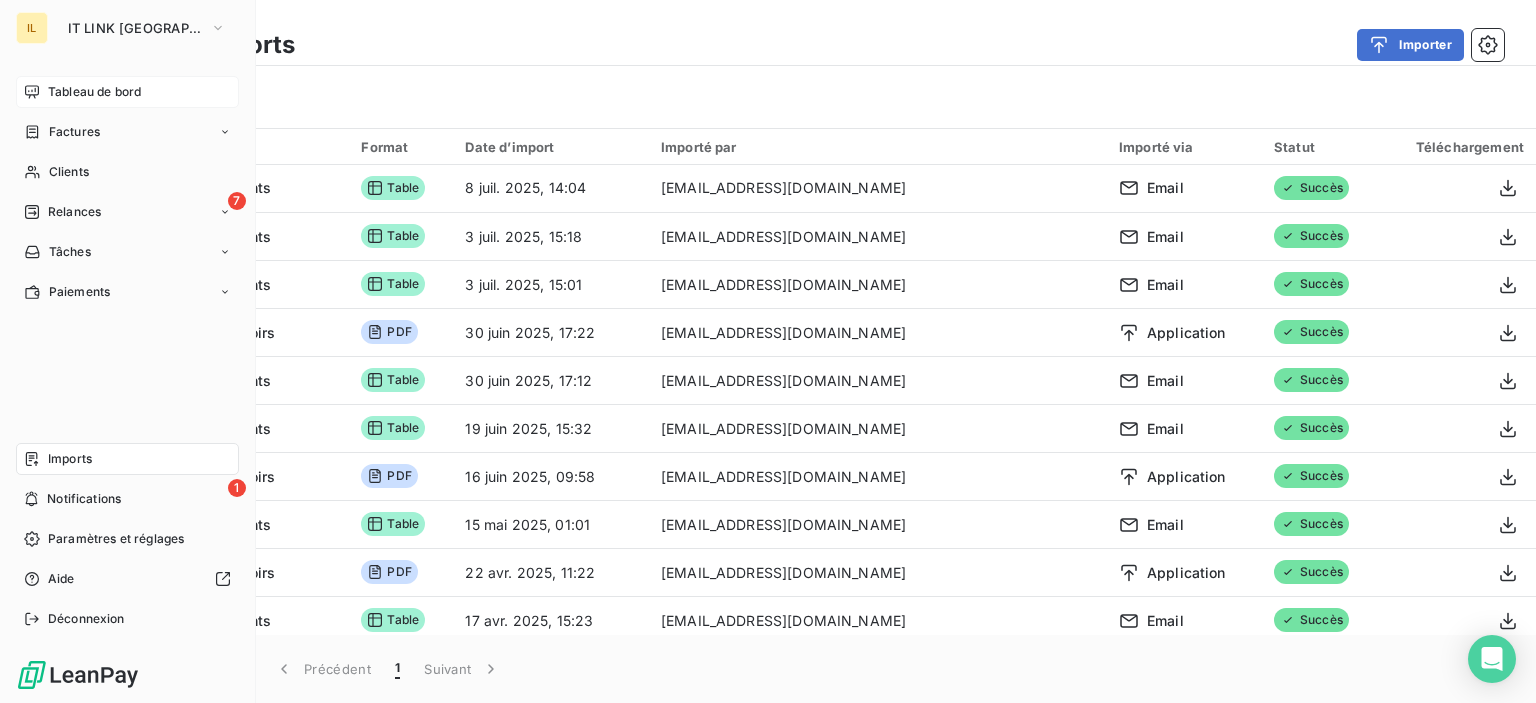 click on "Tableau de bord" at bounding box center (94, 92) 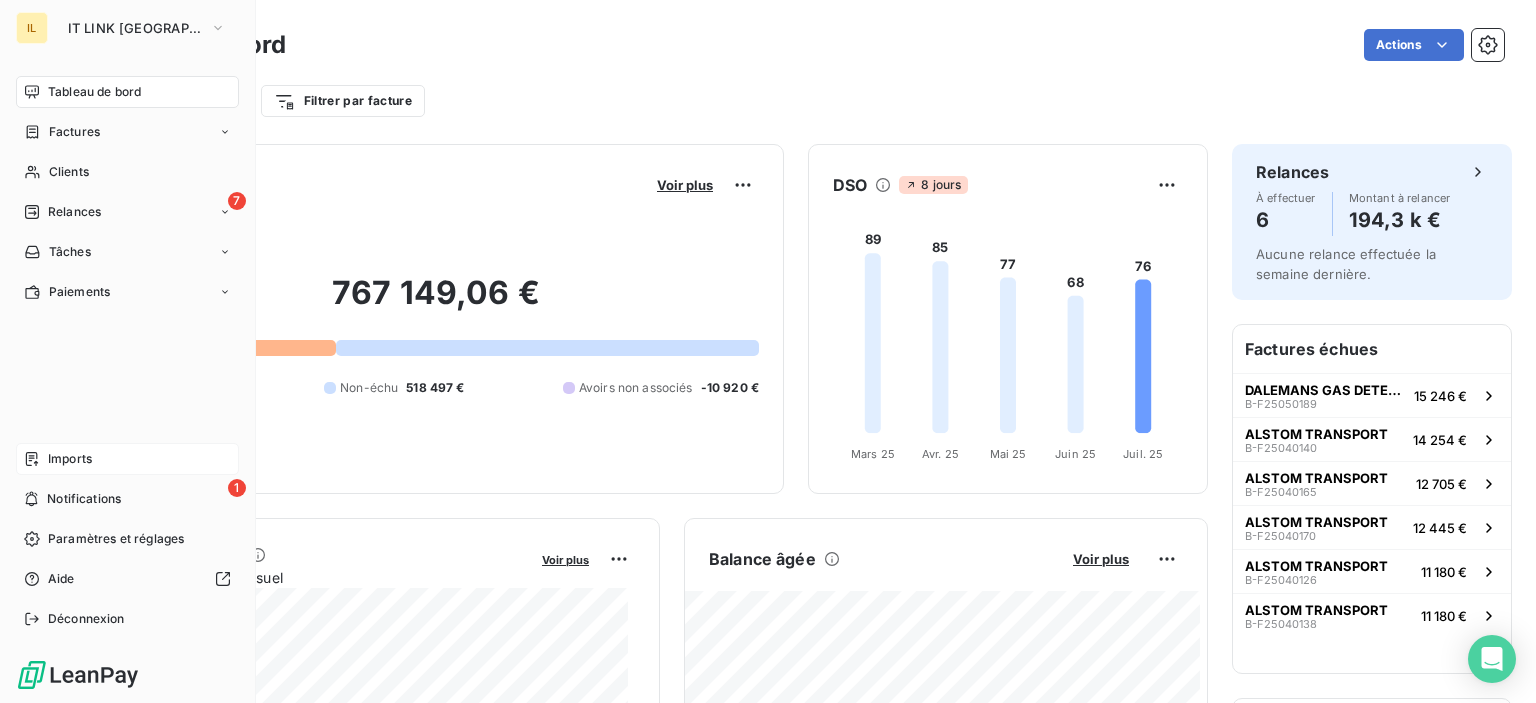 click on "Imports" at bounding box center [70, 459] 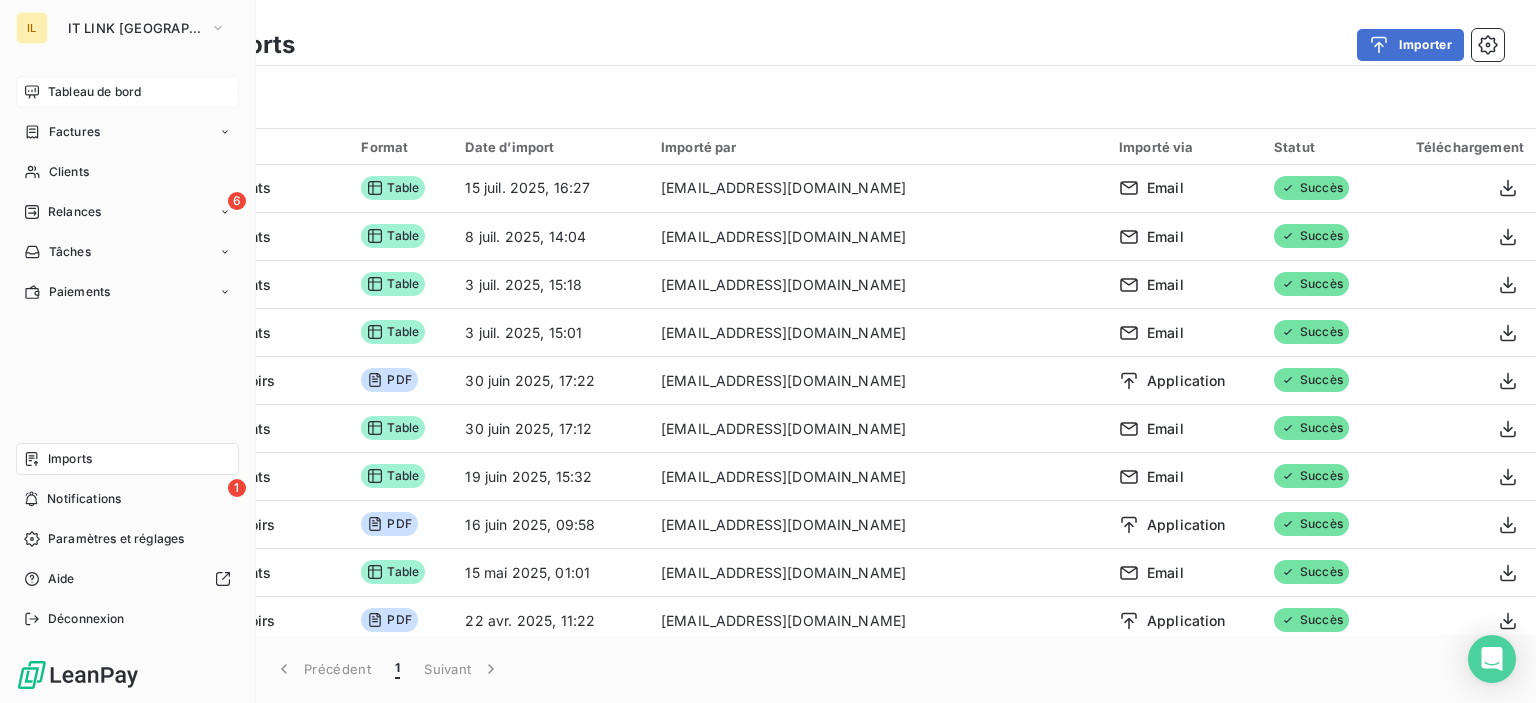 click on "Tableau de bord" at bounding box center (94, 92) 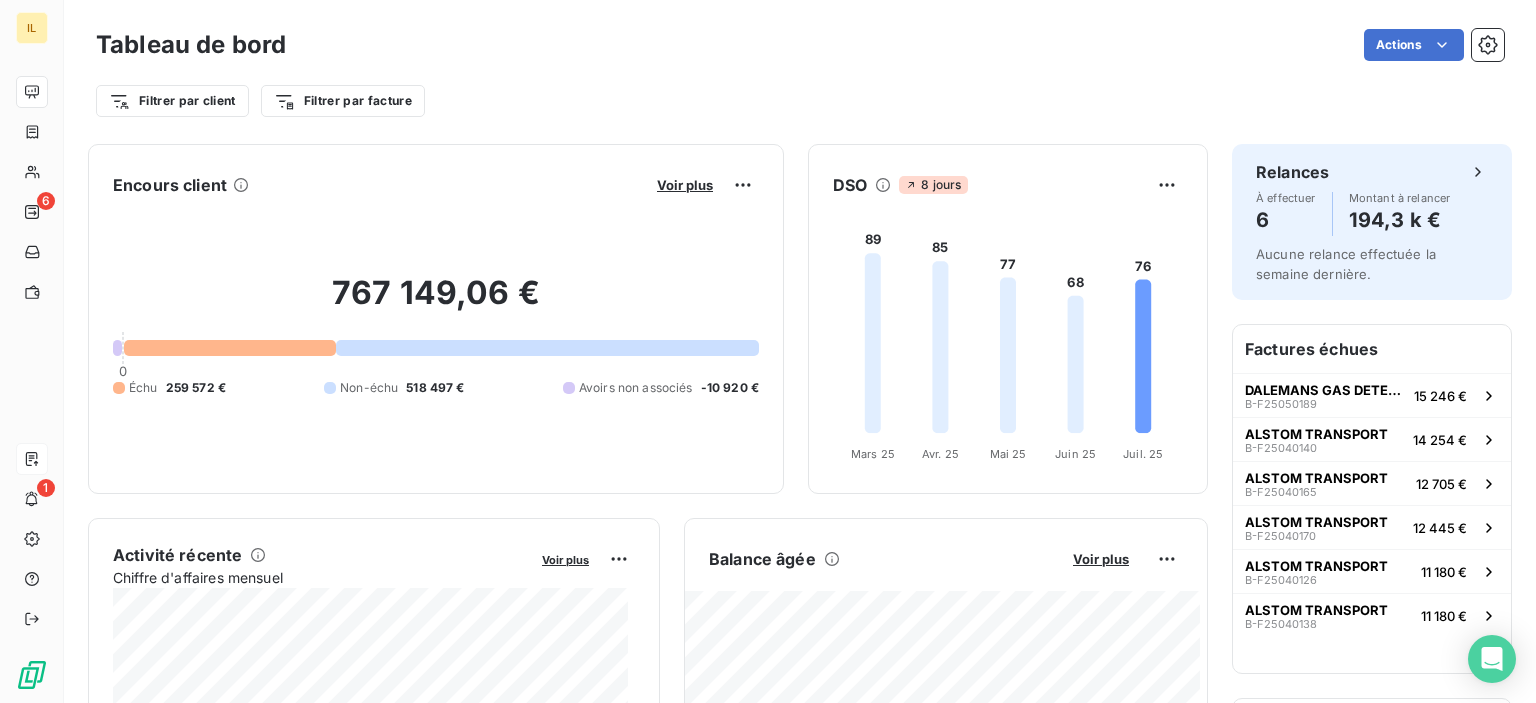 click on "Actions" at bounding box center (907, 45) 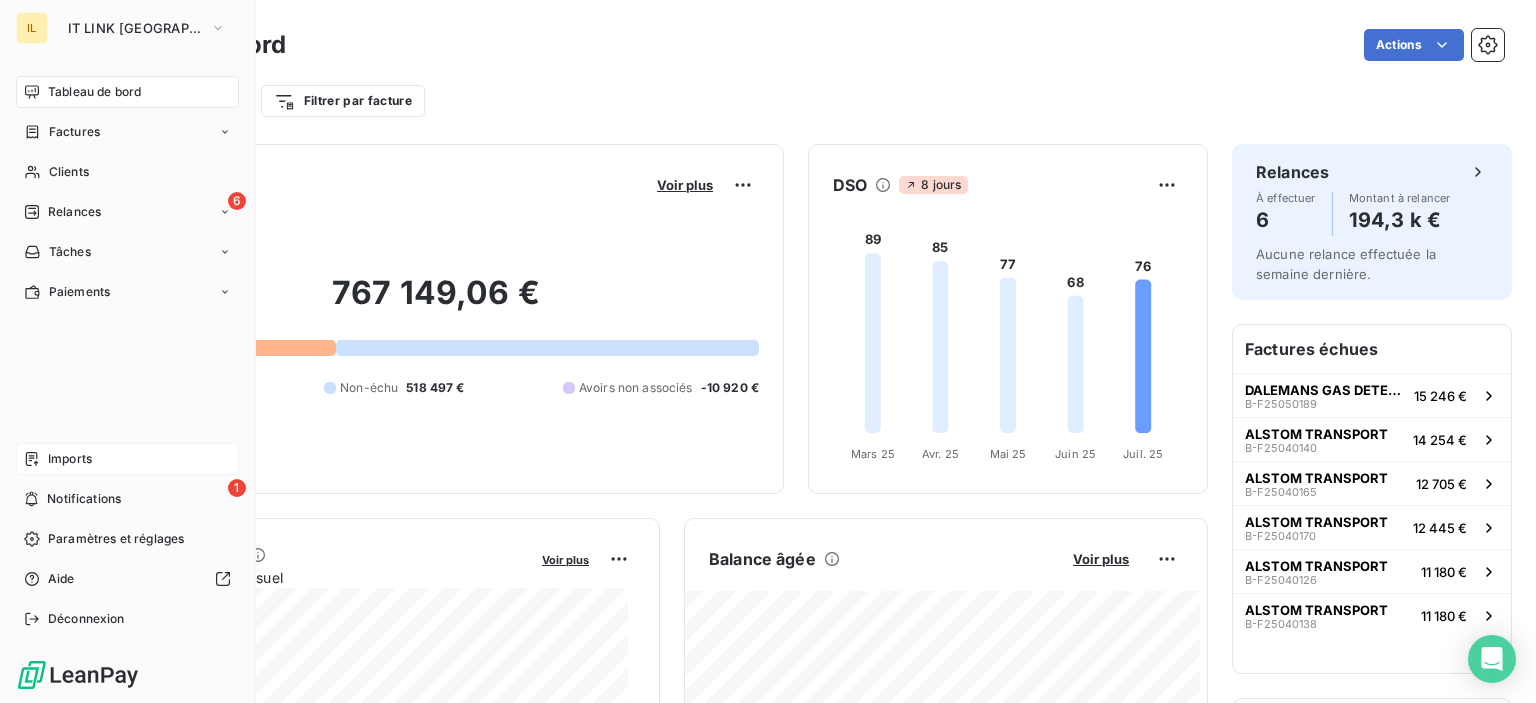 click on "Imports" at bounding box center (127, 459) 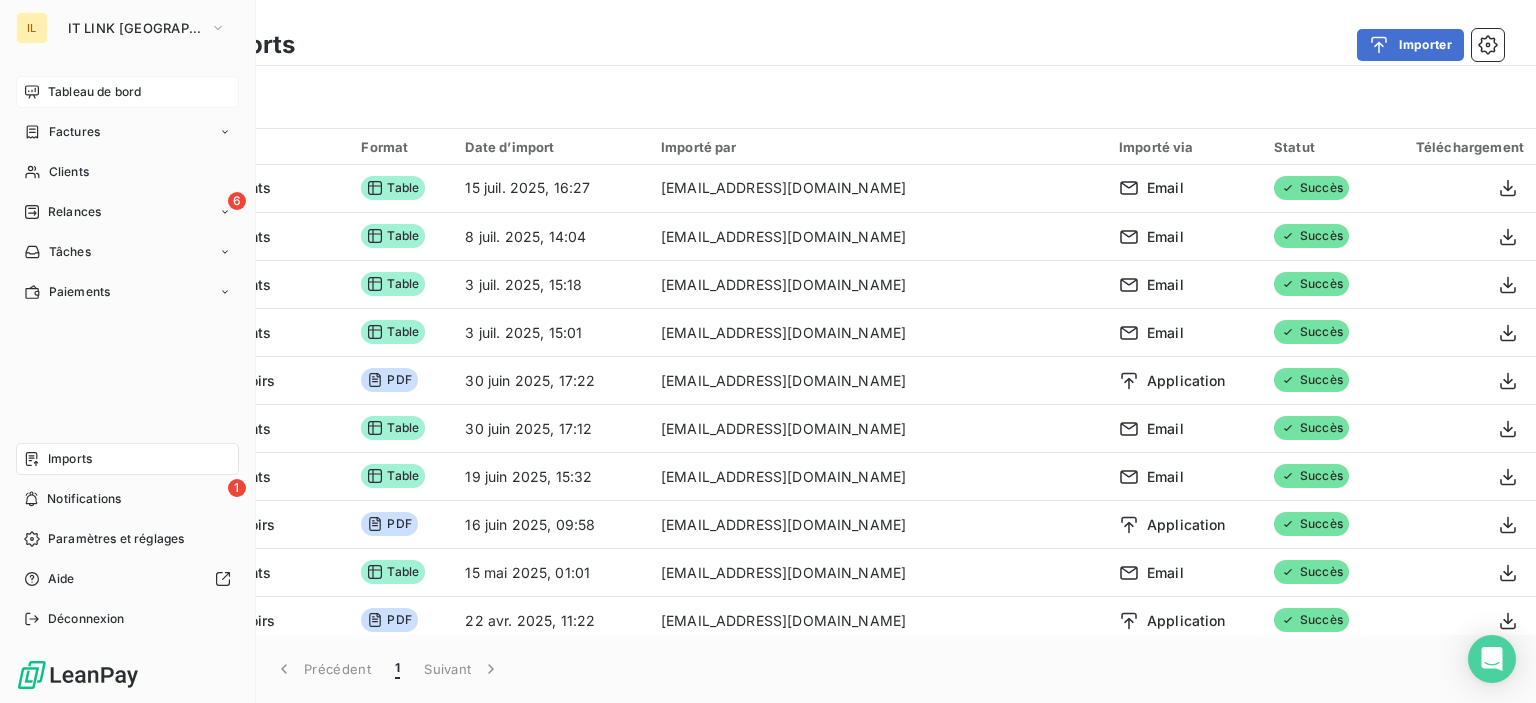 click on "Tableau de bord" at bounding box center (94, 92) 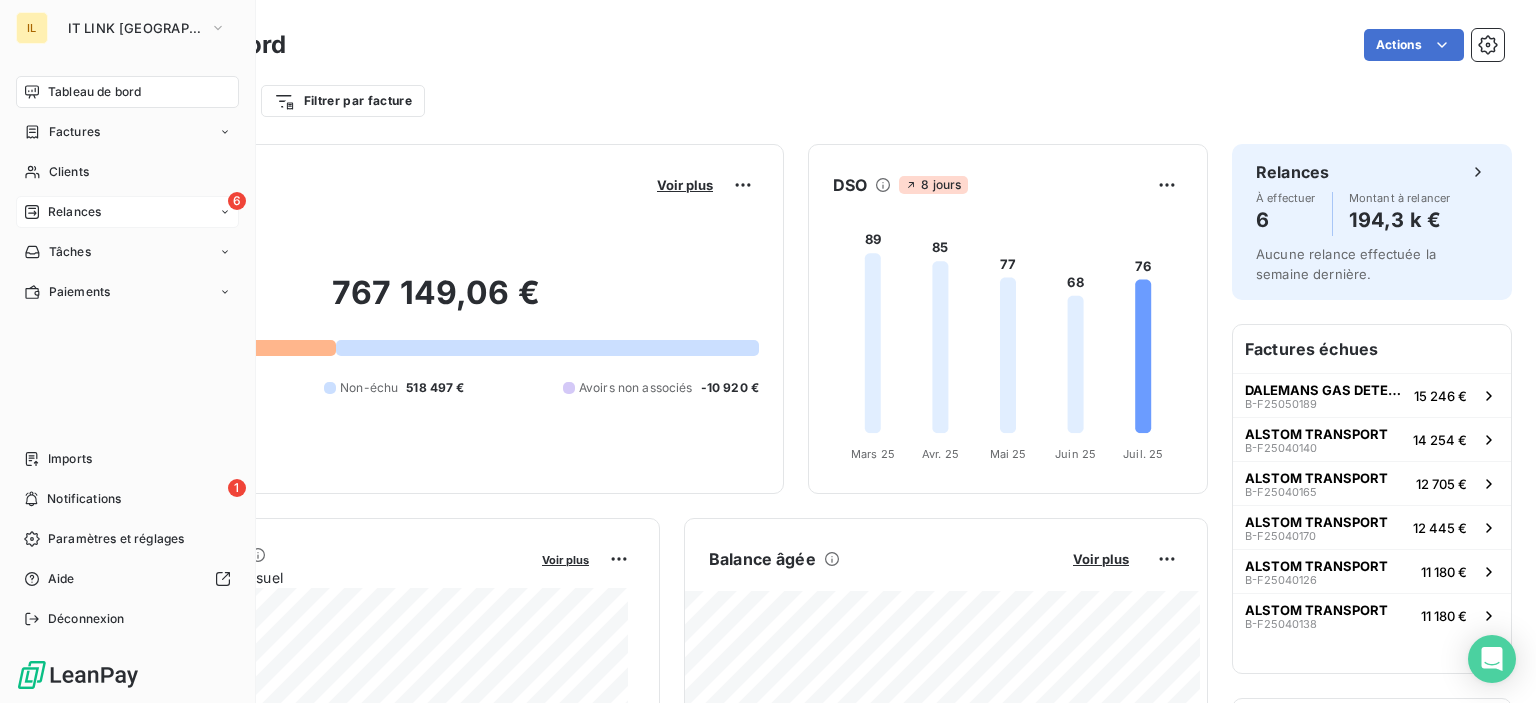 click on "Relances" at bounding box center [74, 212] 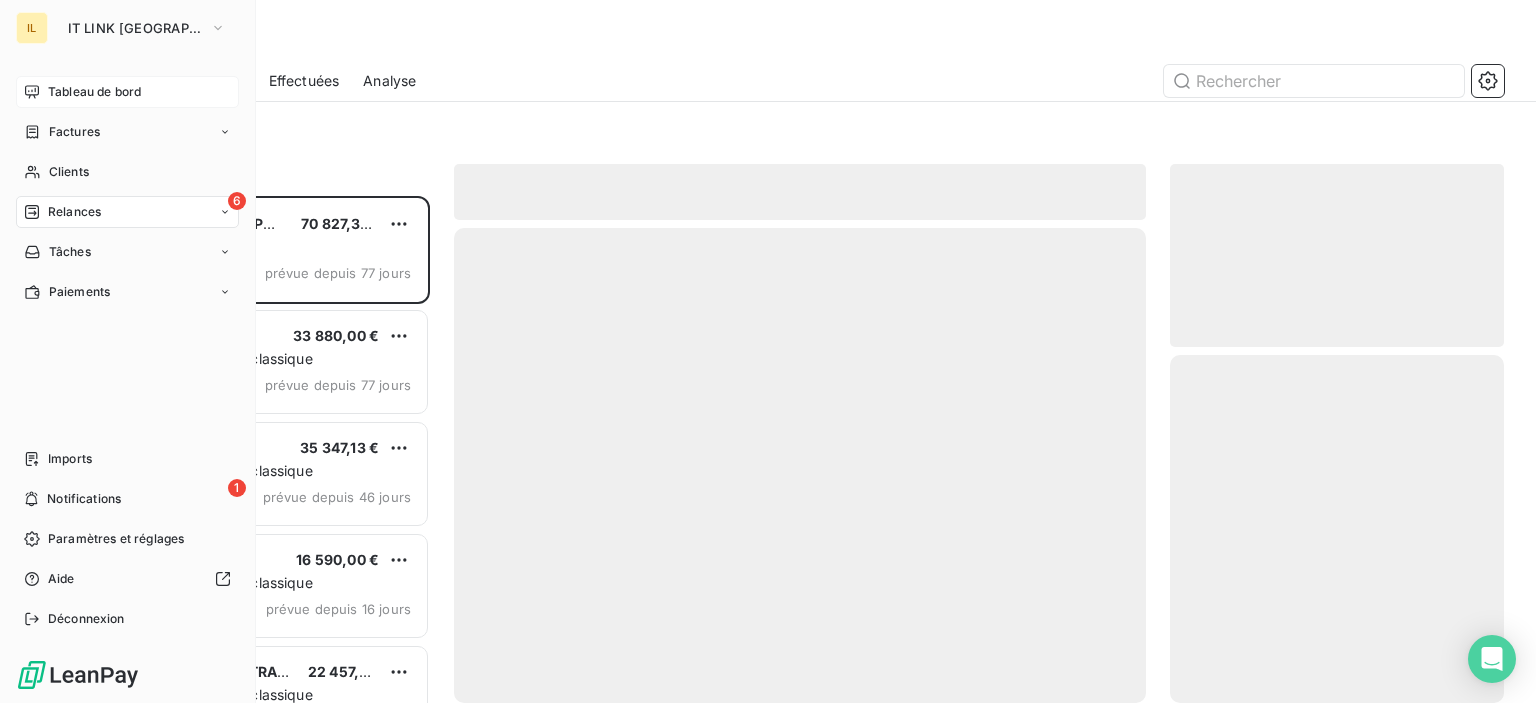 scroll, scrollTop: 16, scrollLeft: 16, axis: both 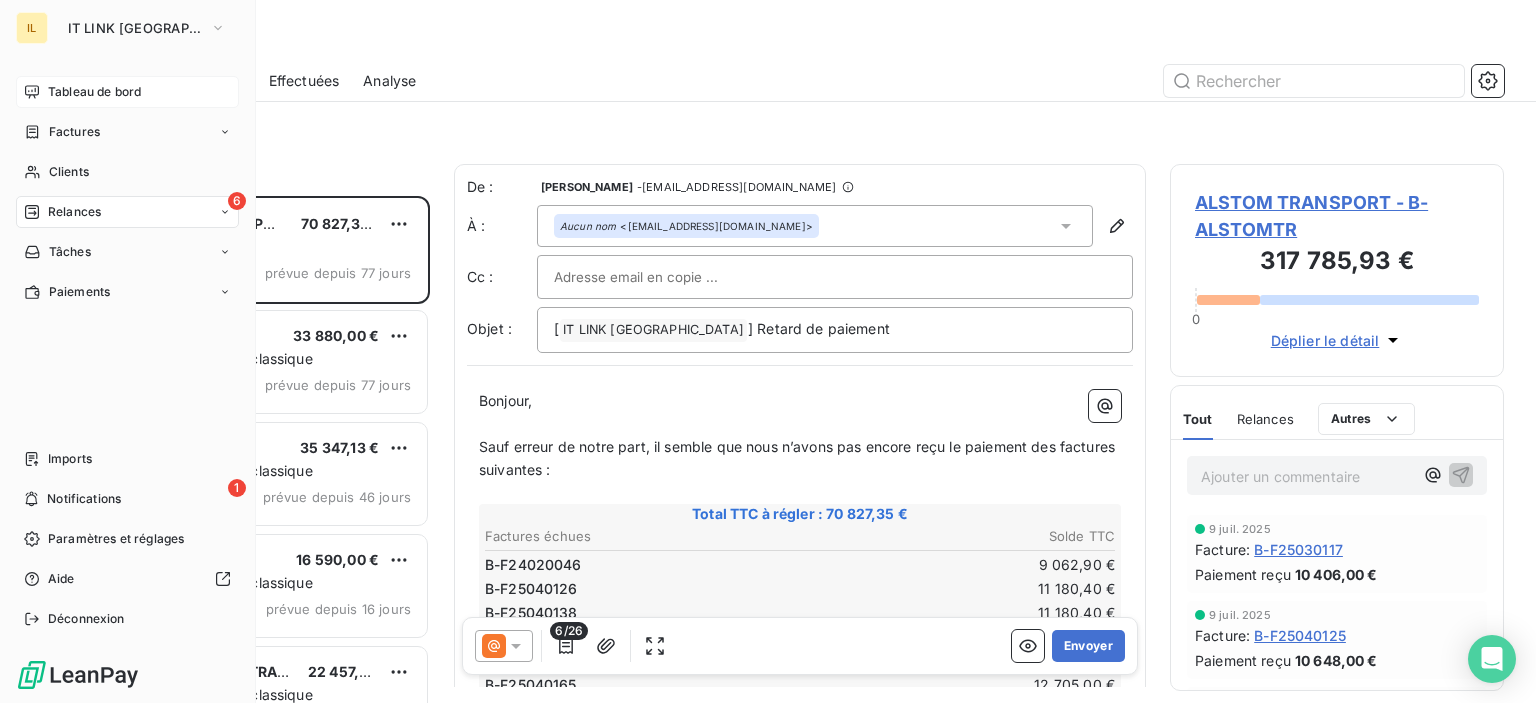 click on "Tableau de bord" at bounding box center (94, 92) 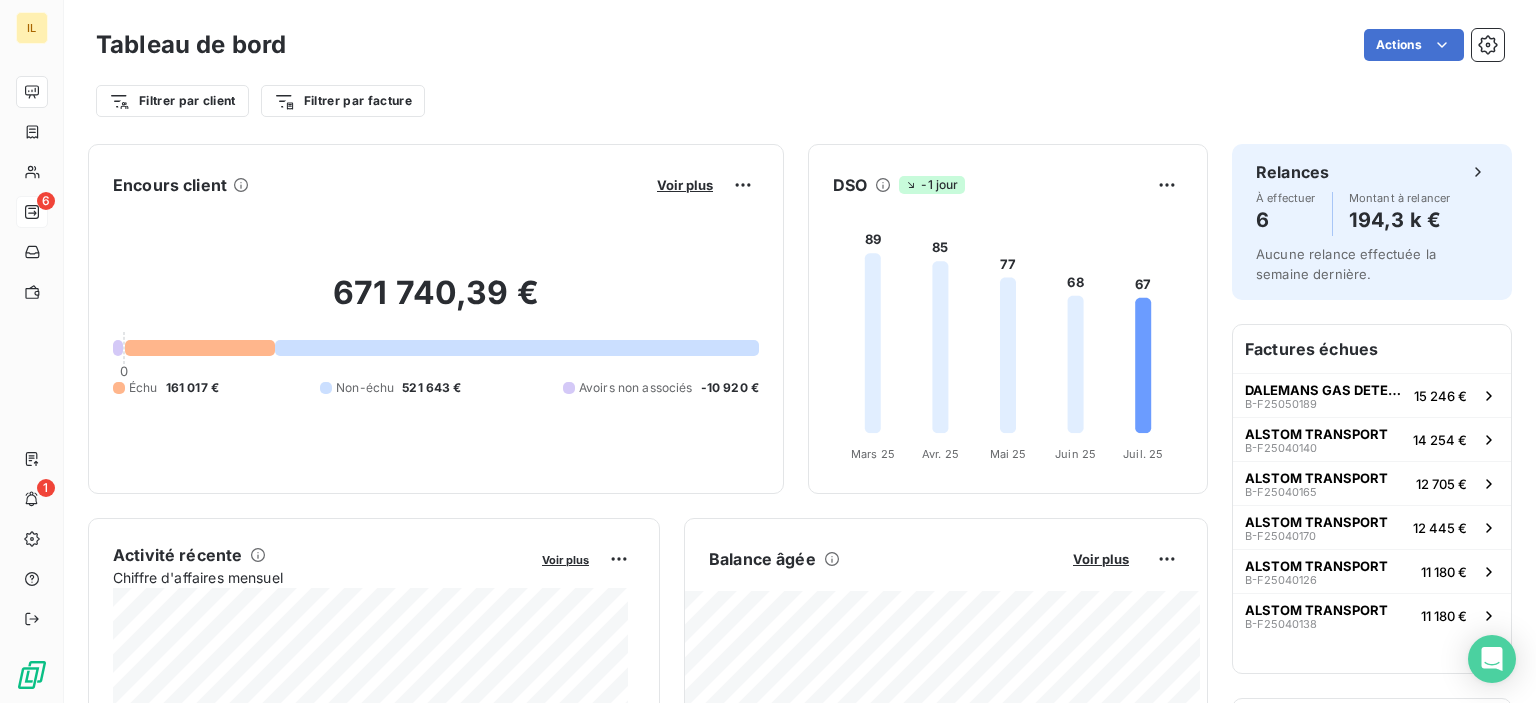 click on "Filtrer par client Filtrer par facture" at bounding box center (800, 93) 